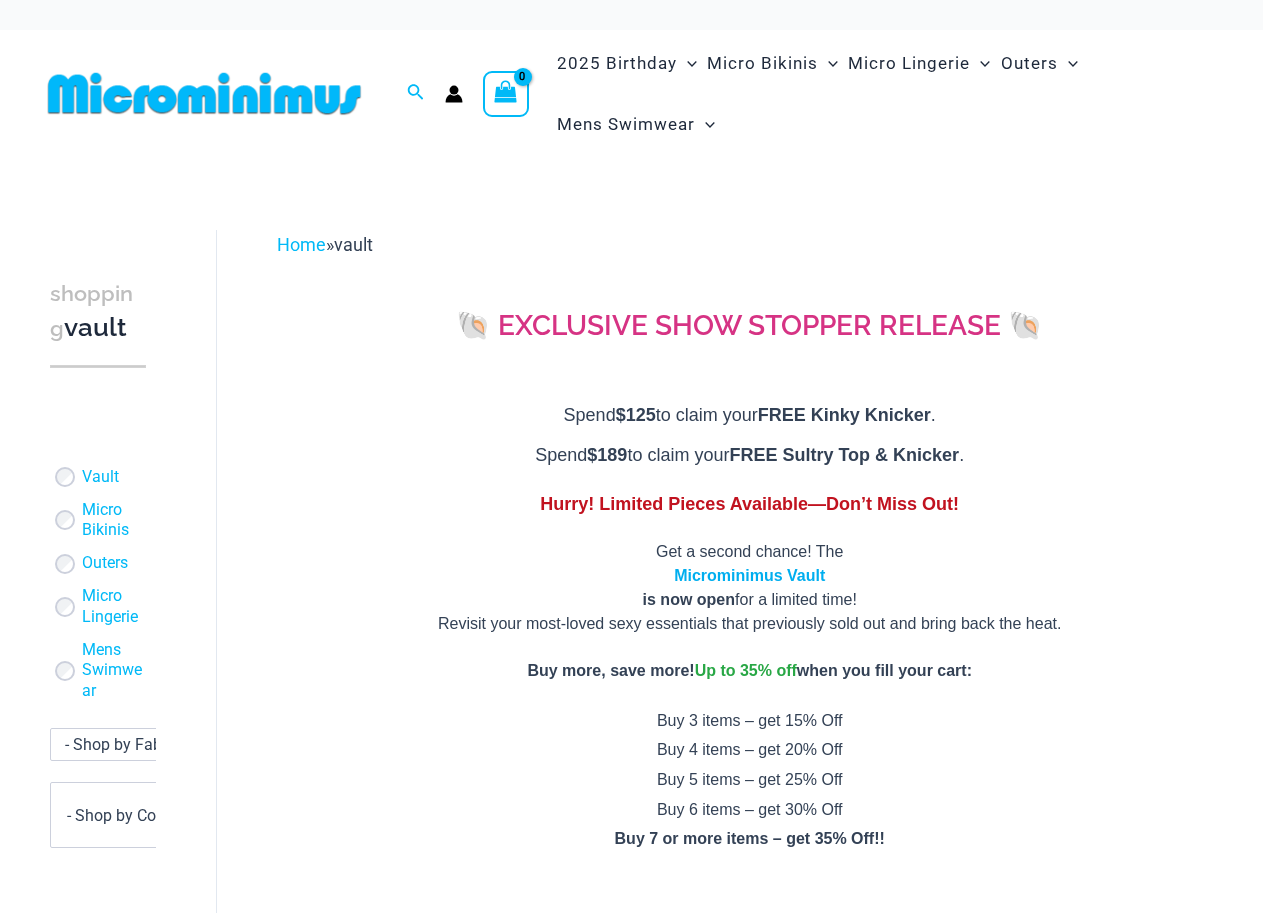 scroll, scrollTop: 0, scrollLeft: 0, axis: both 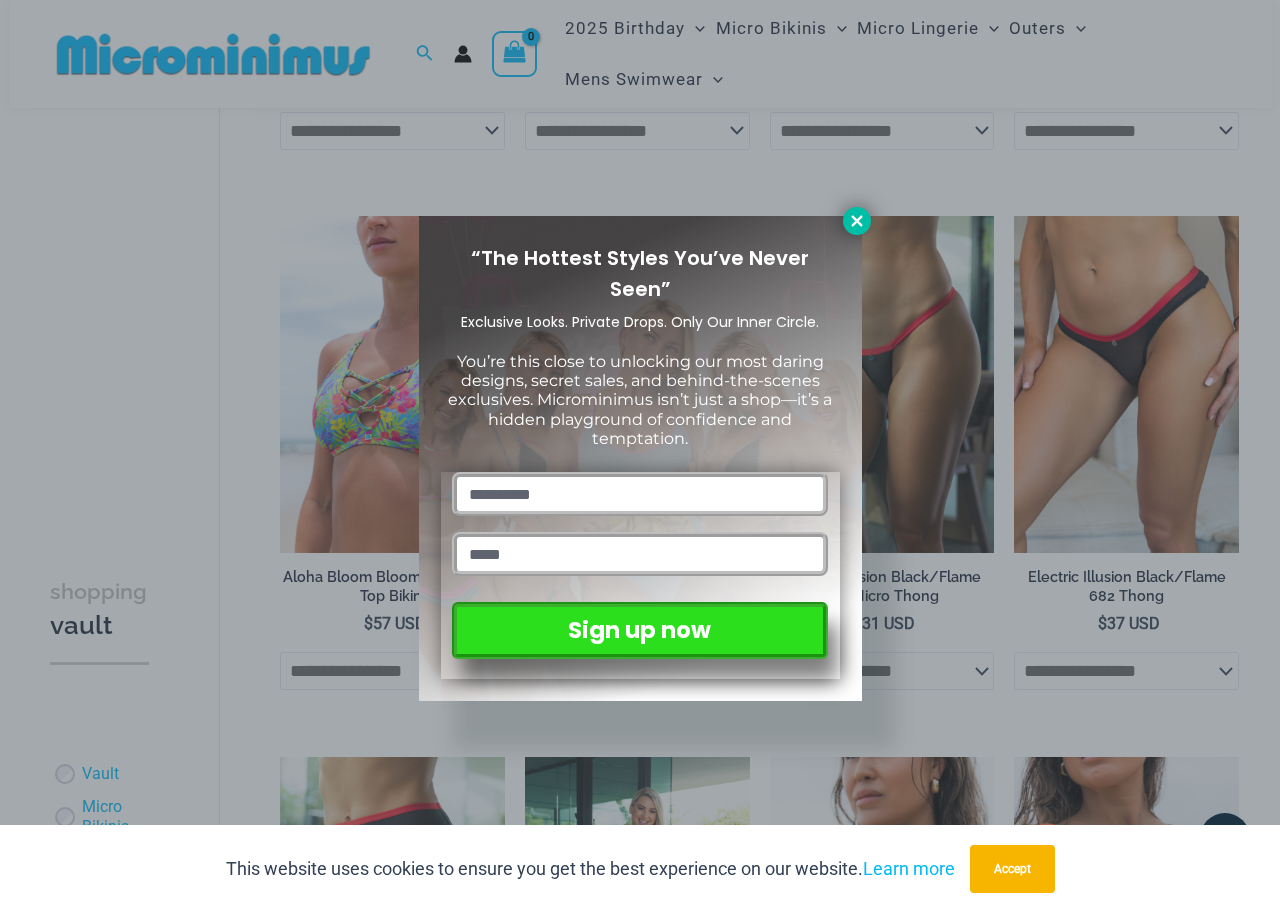 click 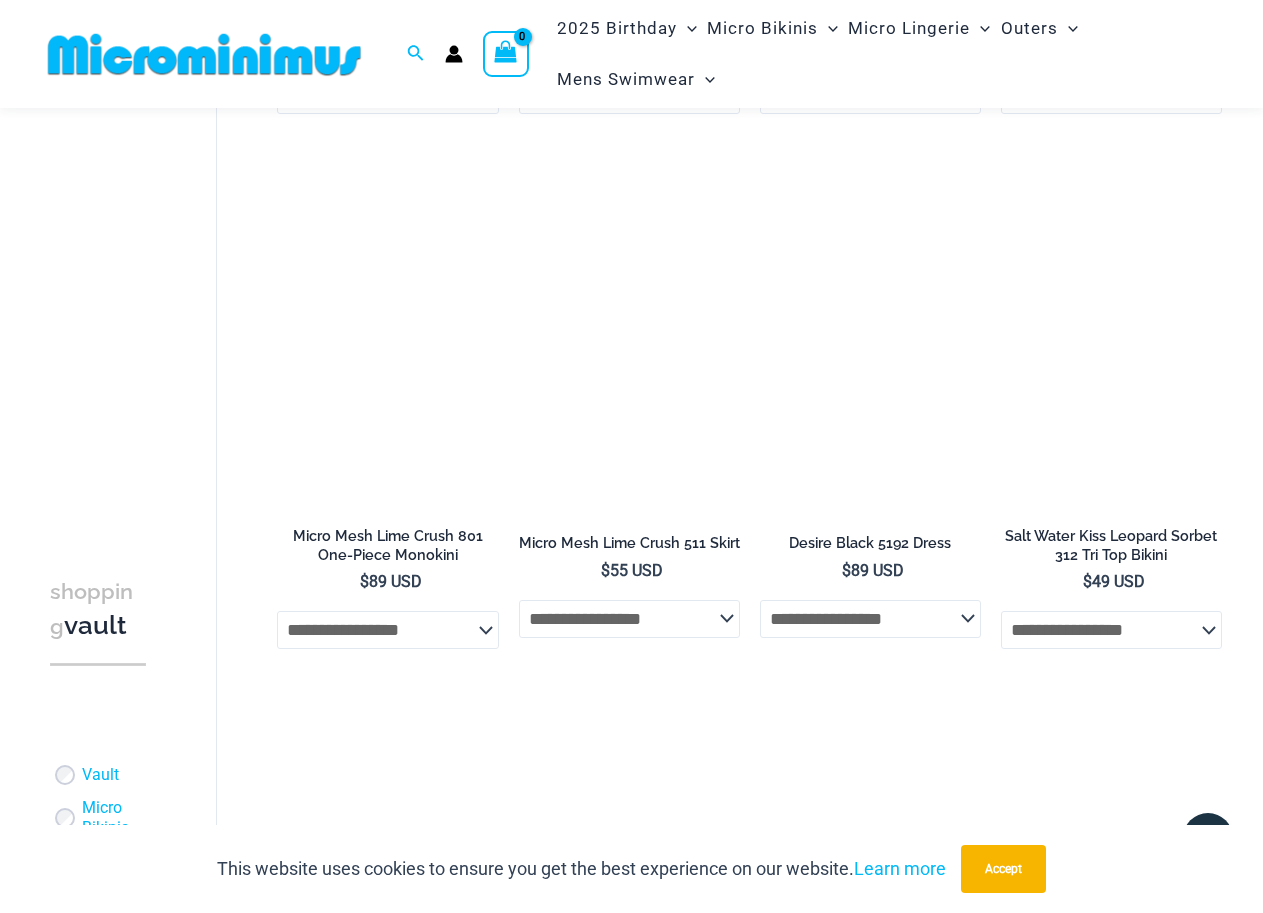 scroll, scrollTop: 3409, scrollLeft: 0, axis: vertical 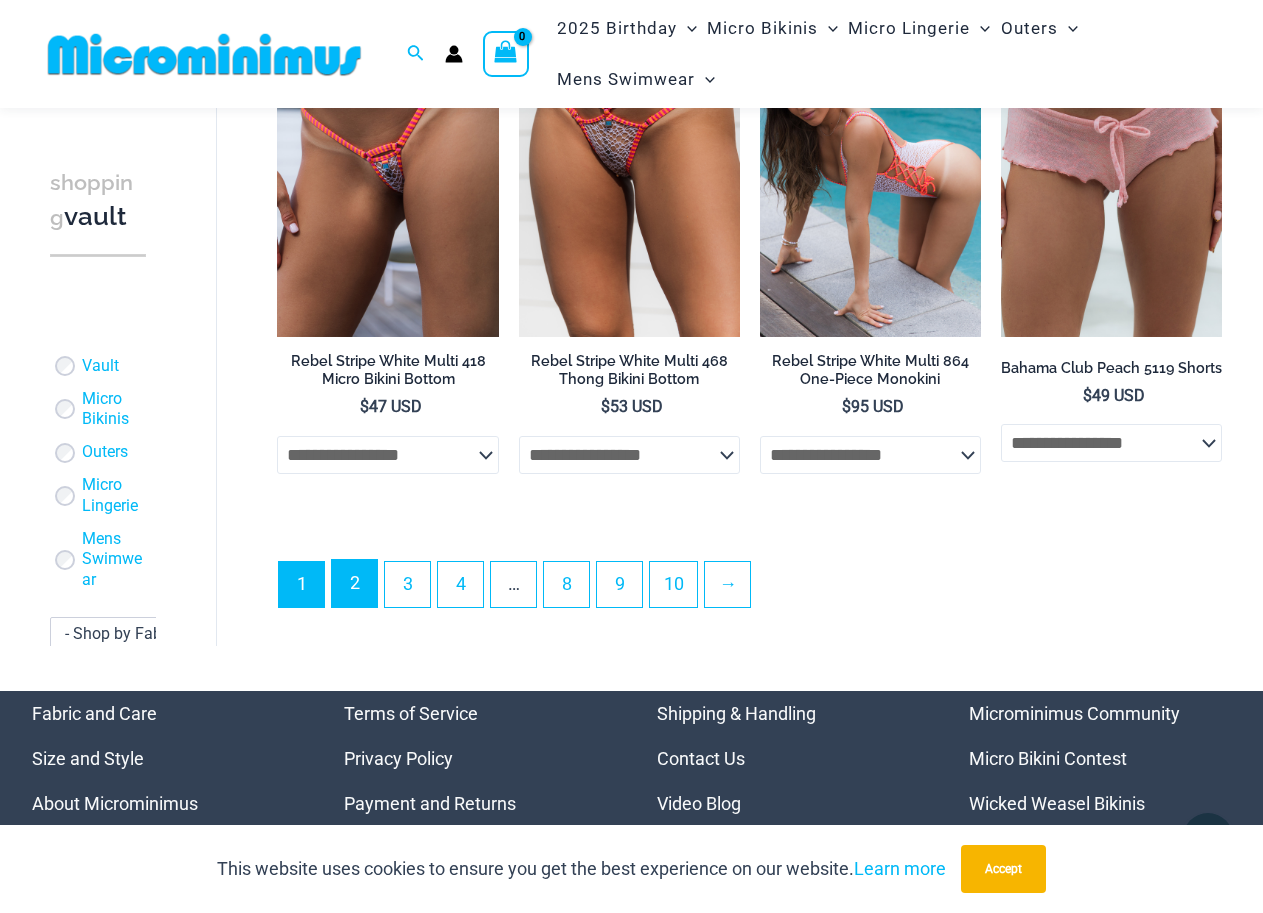 click on "2" at bounding box center [354, 583] 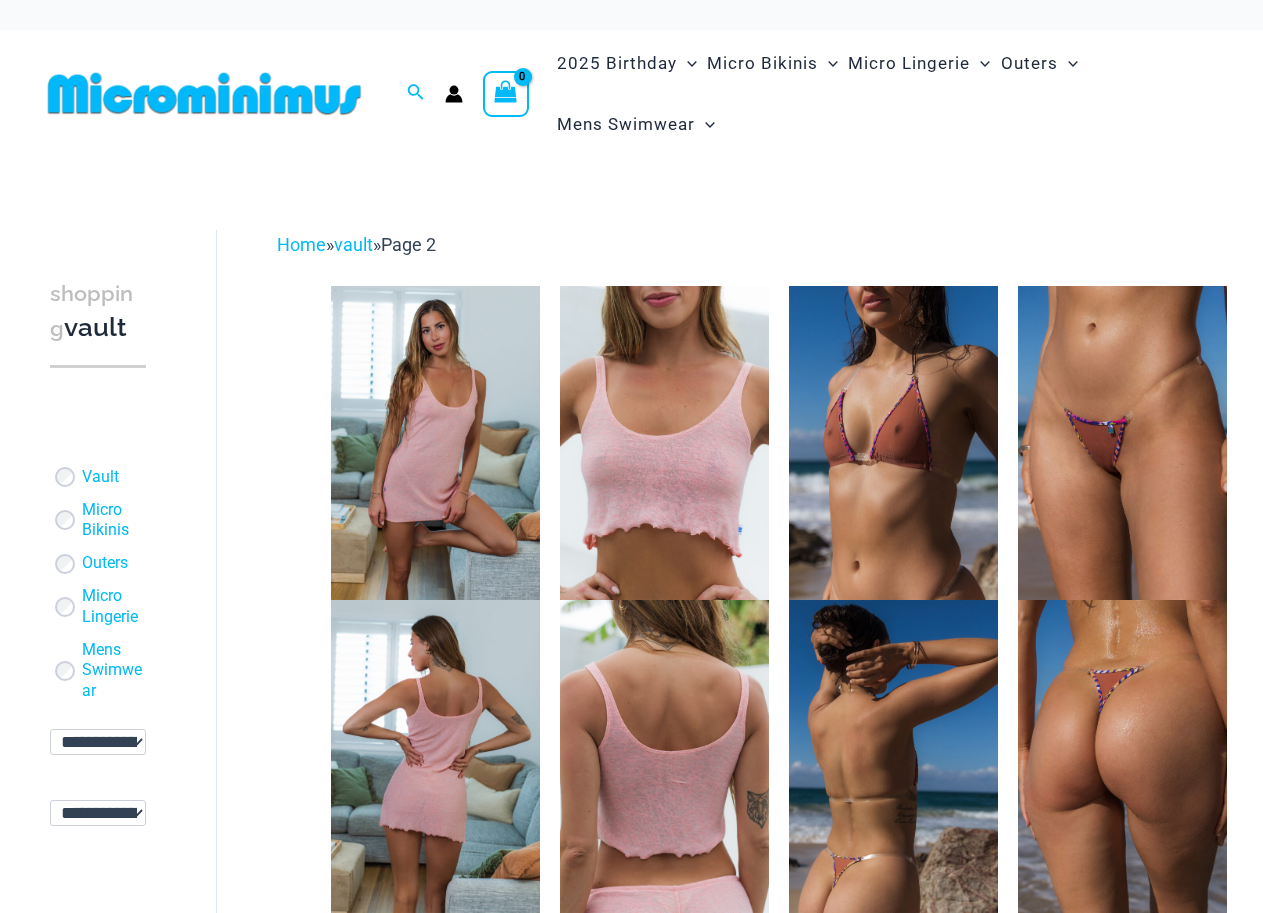 scroll, scrollTop: 0, scrollLeft: 0, axis: both 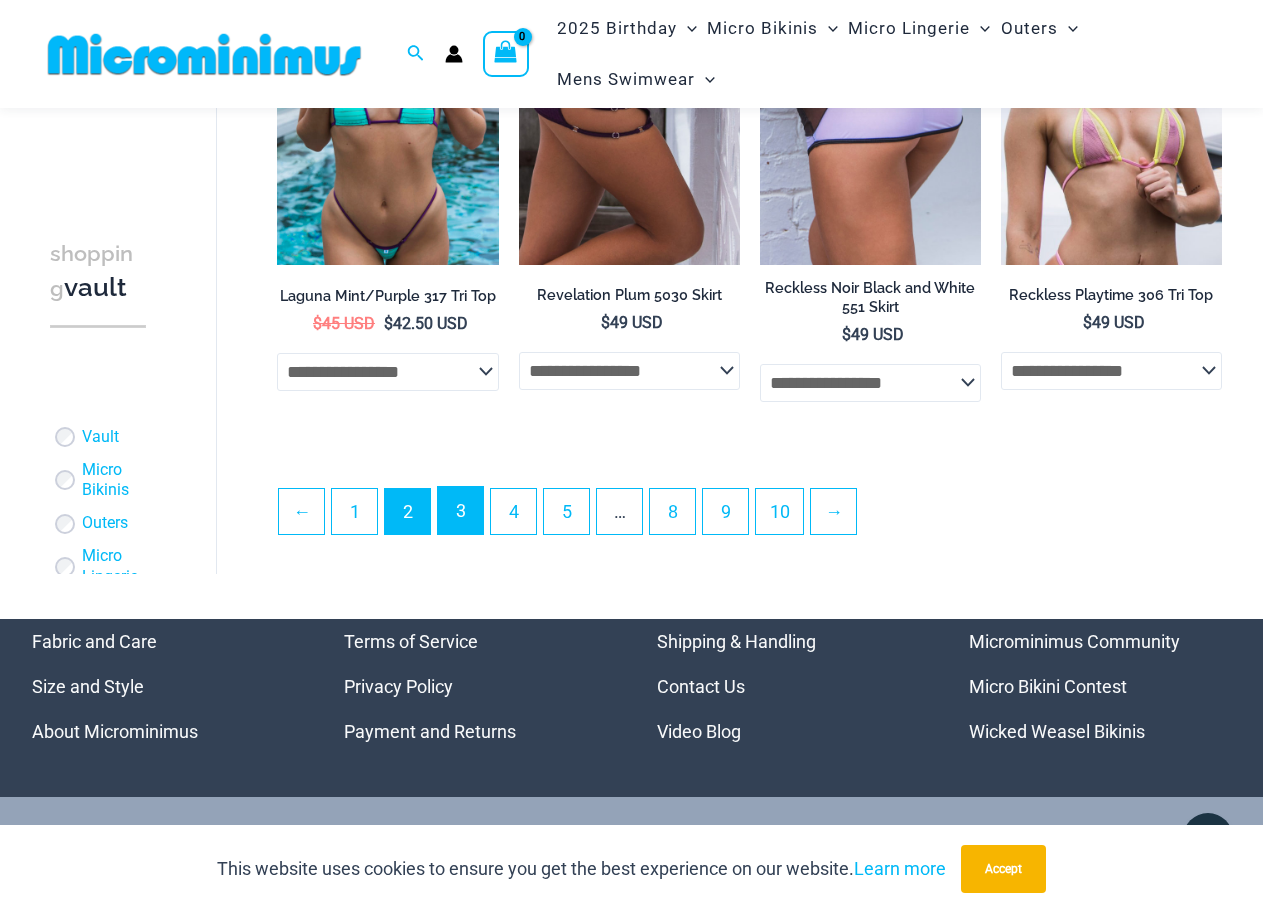 click on "3" at bounding box center [460, 510] 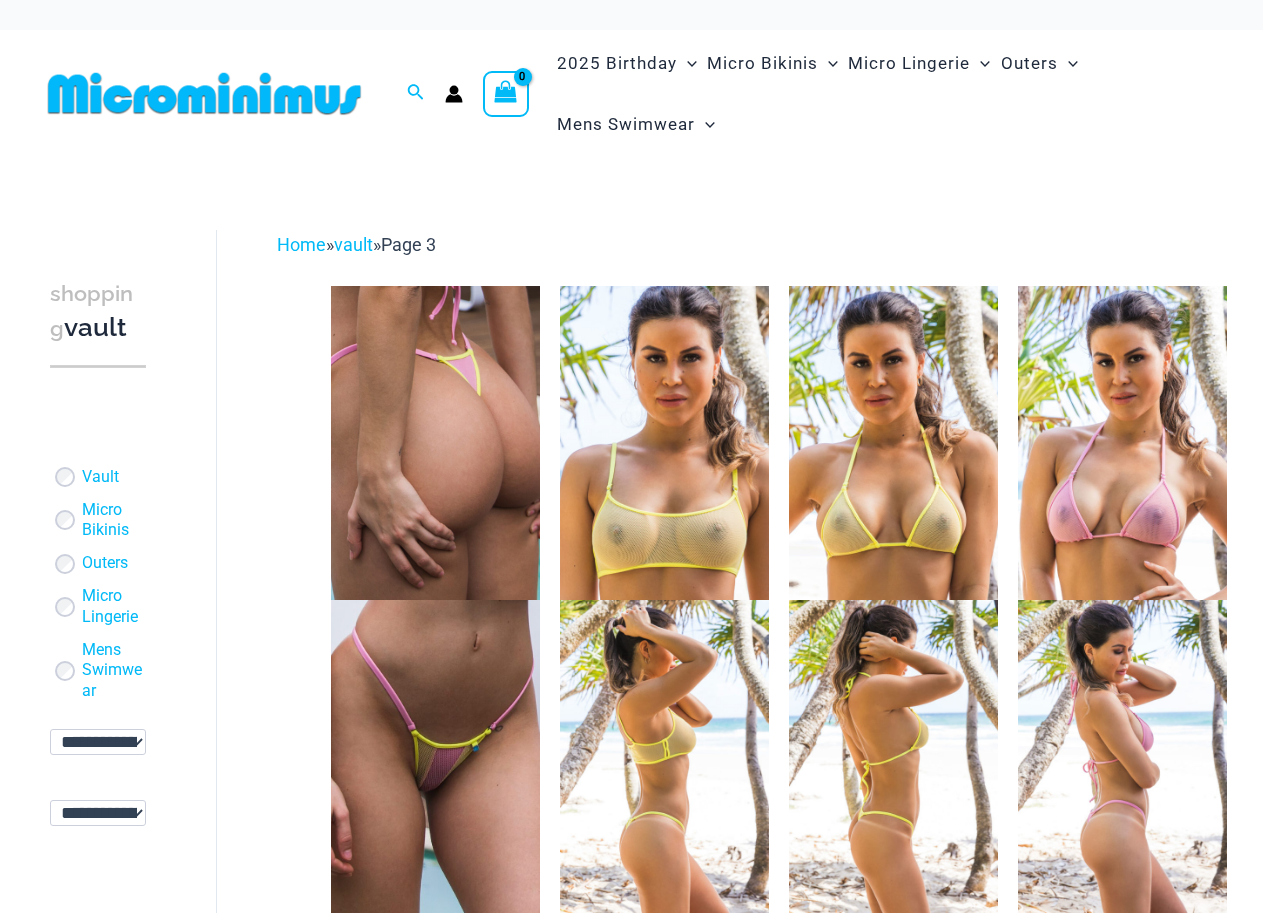 scroll, scrollTop: 0, scrollLeft: 0, axis: both 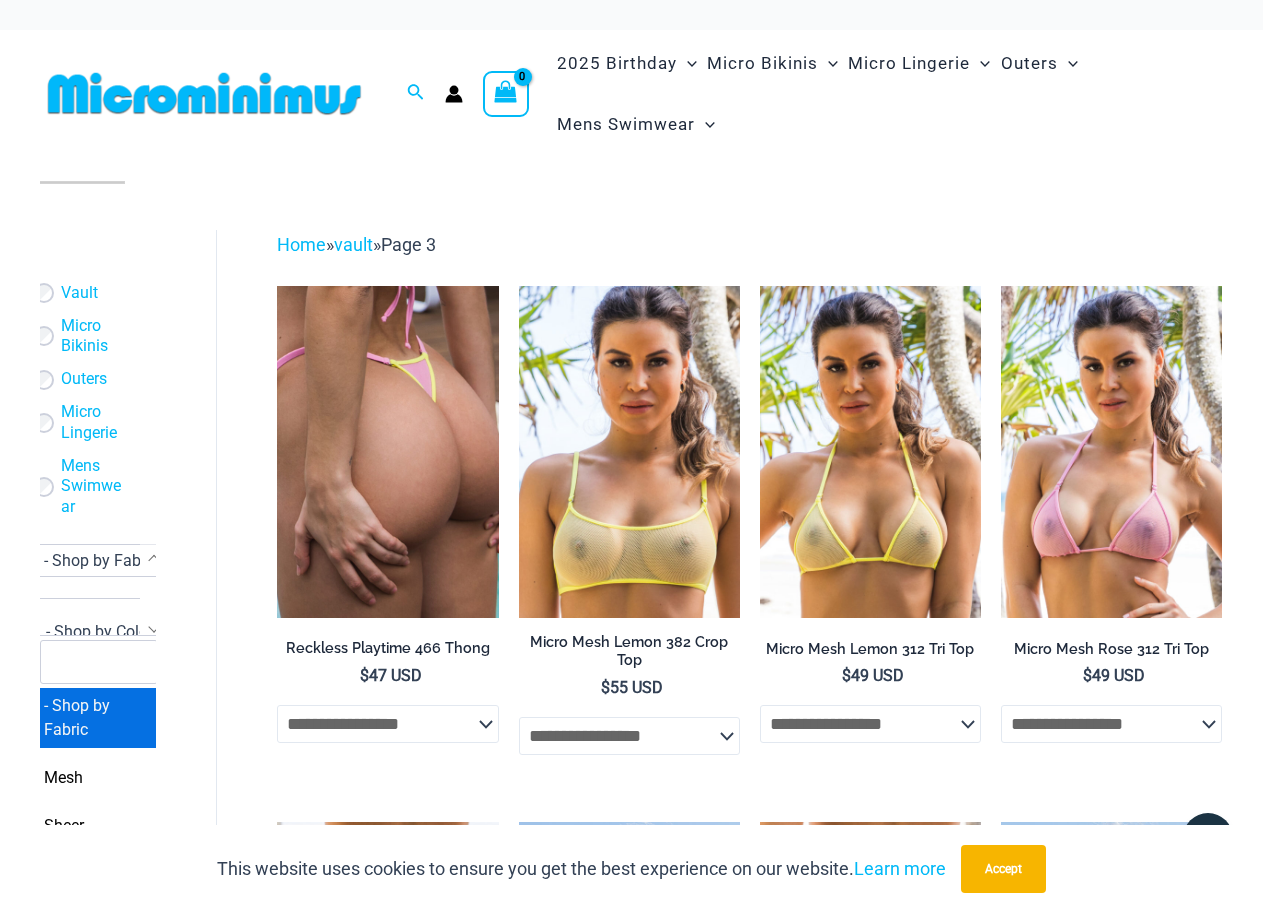 click on "- Shop by Fabric" at bounding box center (101, 560) 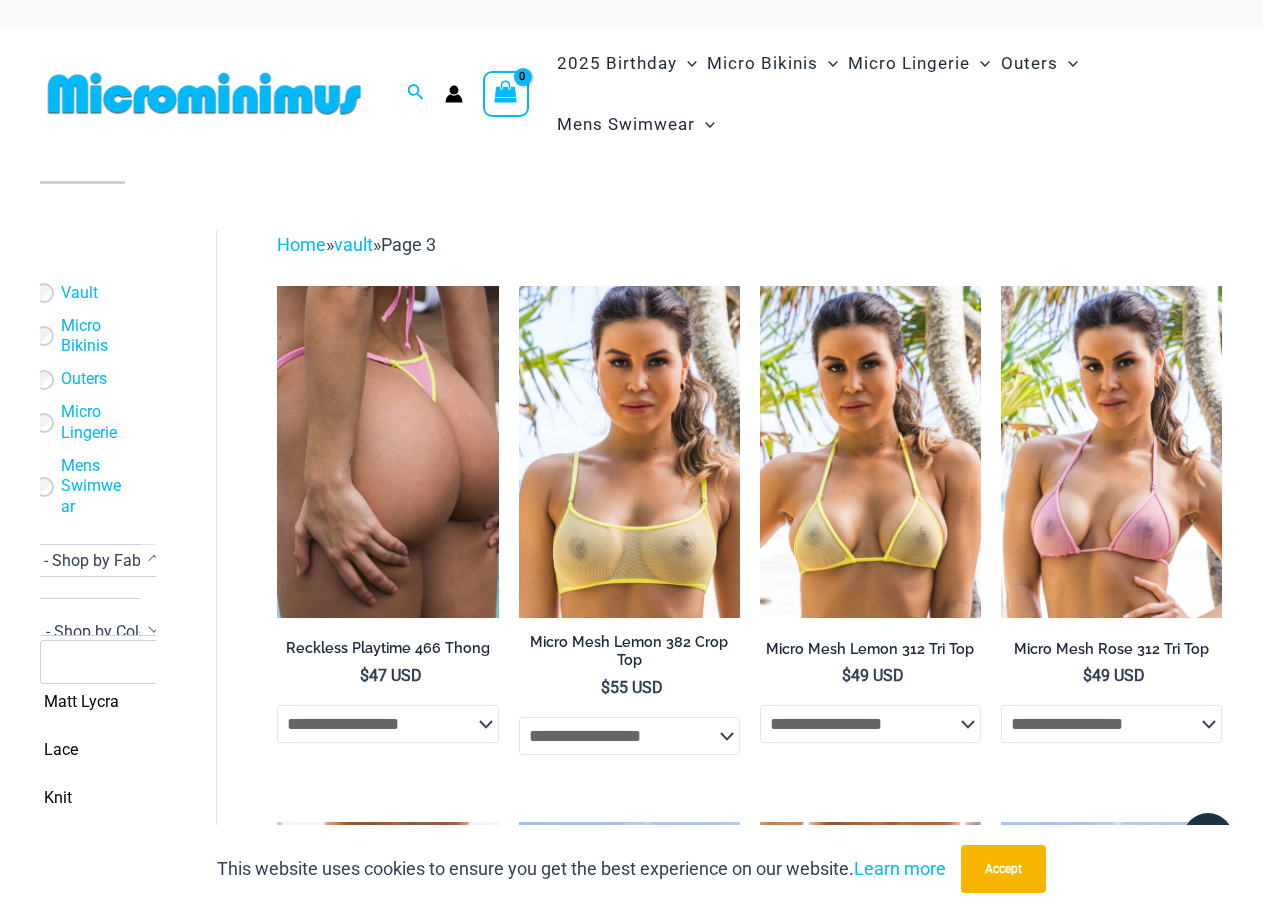 scroll, scrollTop: 210, scrollLeft: 0, axis: vertical 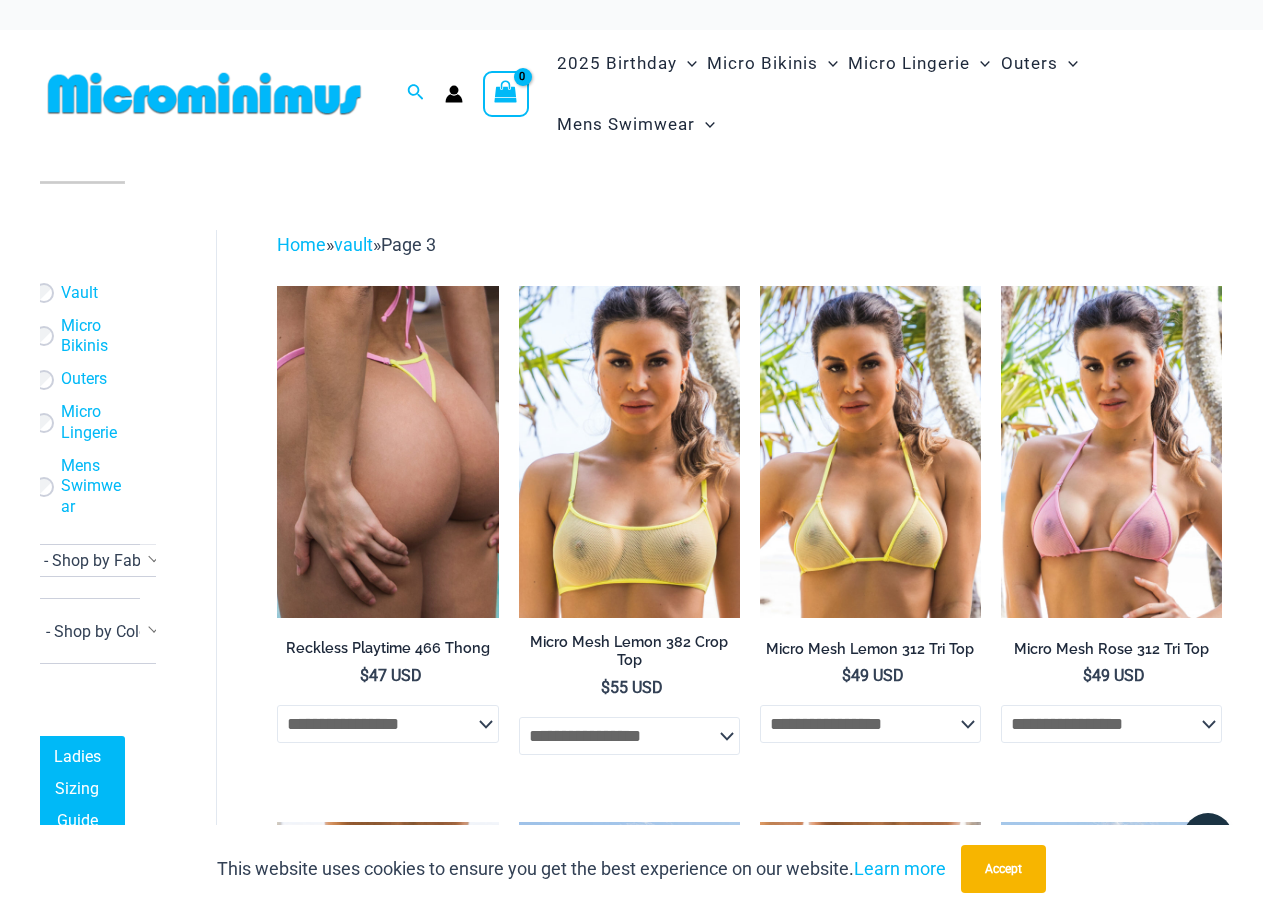 click on "shopping   vault
Filters
Filters
Vault
Micro Bikinis
Outers
Micro Lingerie" at bounding box center [631, 2437] 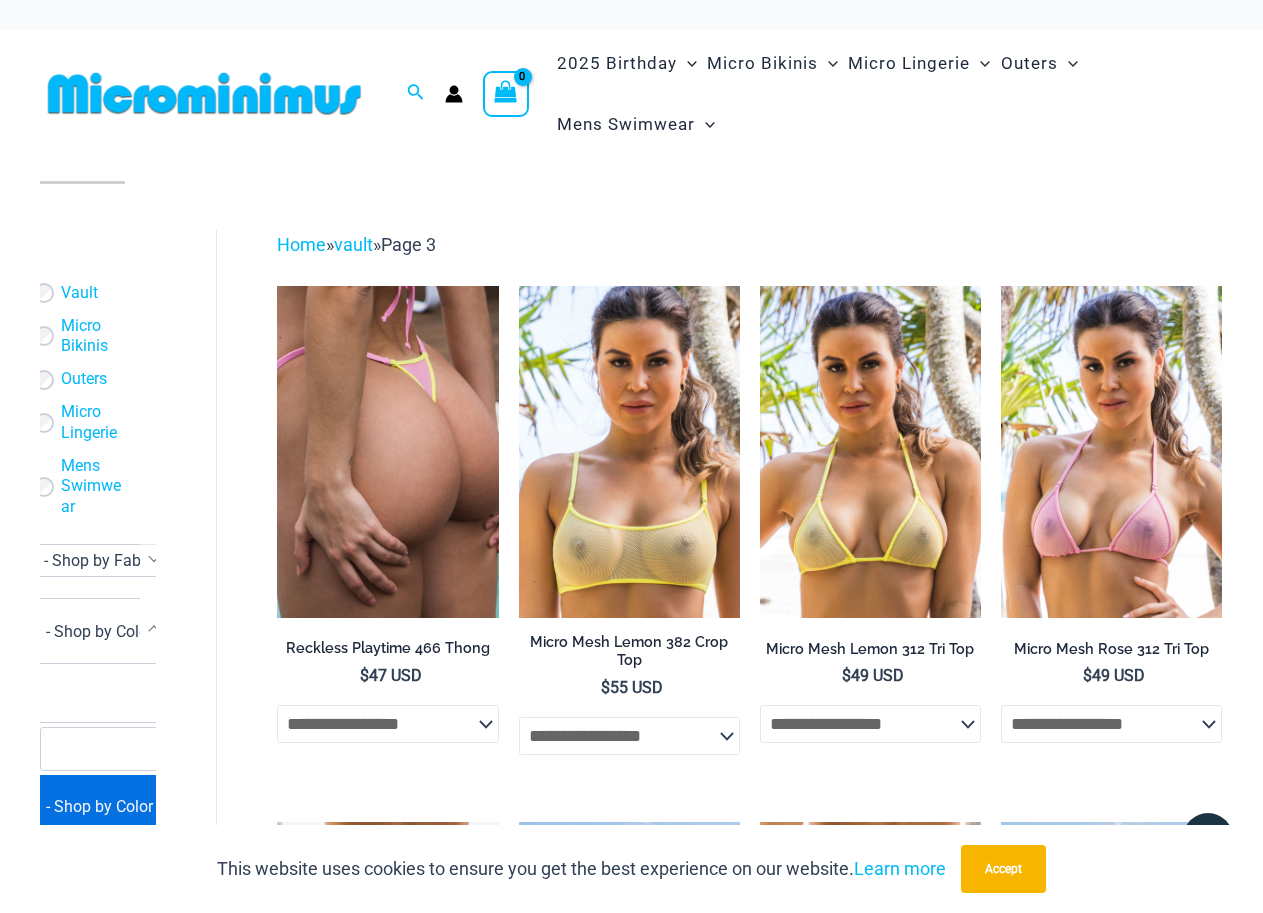 click on "shopping   vault
Filters
Filters
Vault
Micro Bikinis
Outers
Micro Lingerie" at bounding box center [631, 2437] 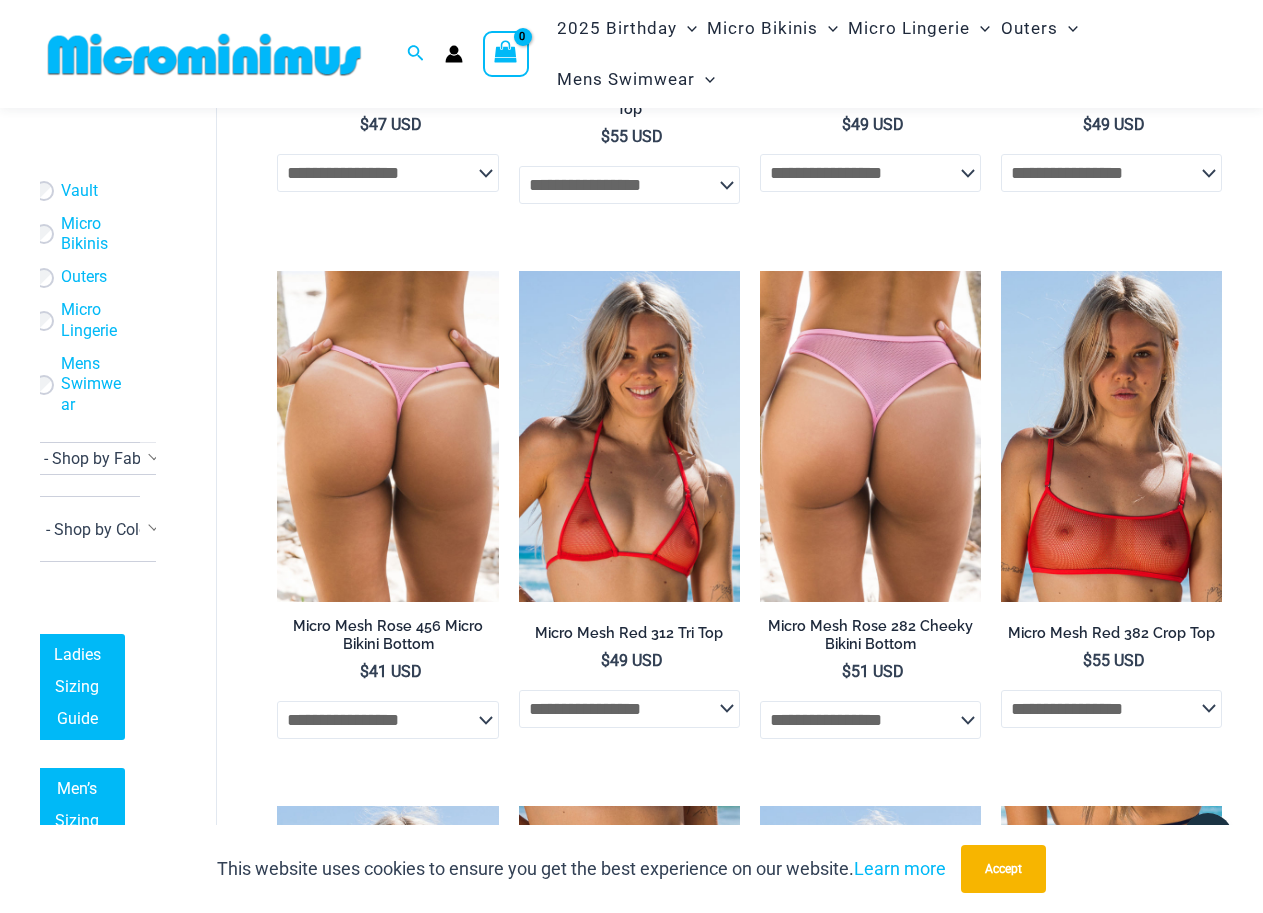 scroll, scrollTop: 531, scrollLeft: 0, axis: vertical 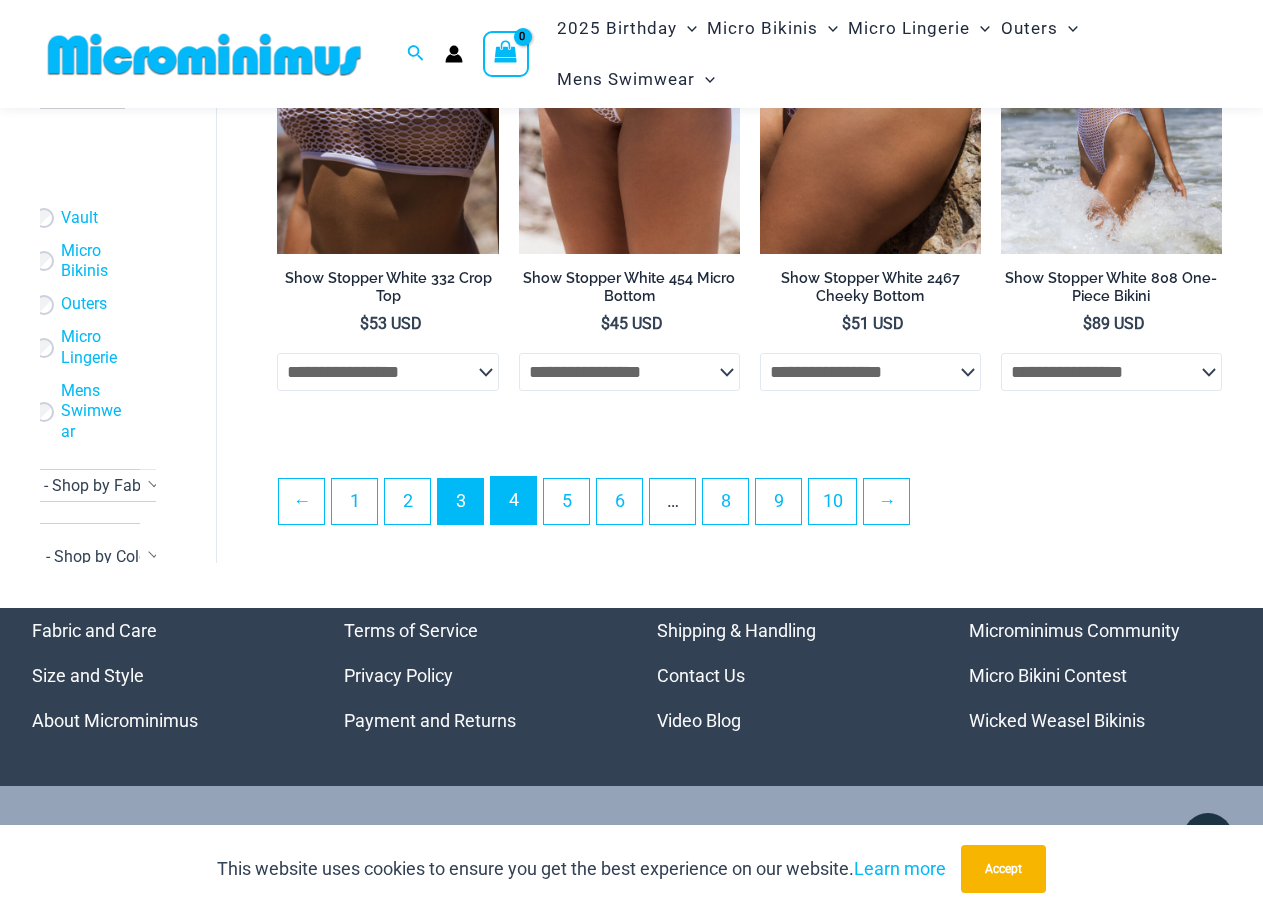 click on "4" at bounding box center (513, 500) 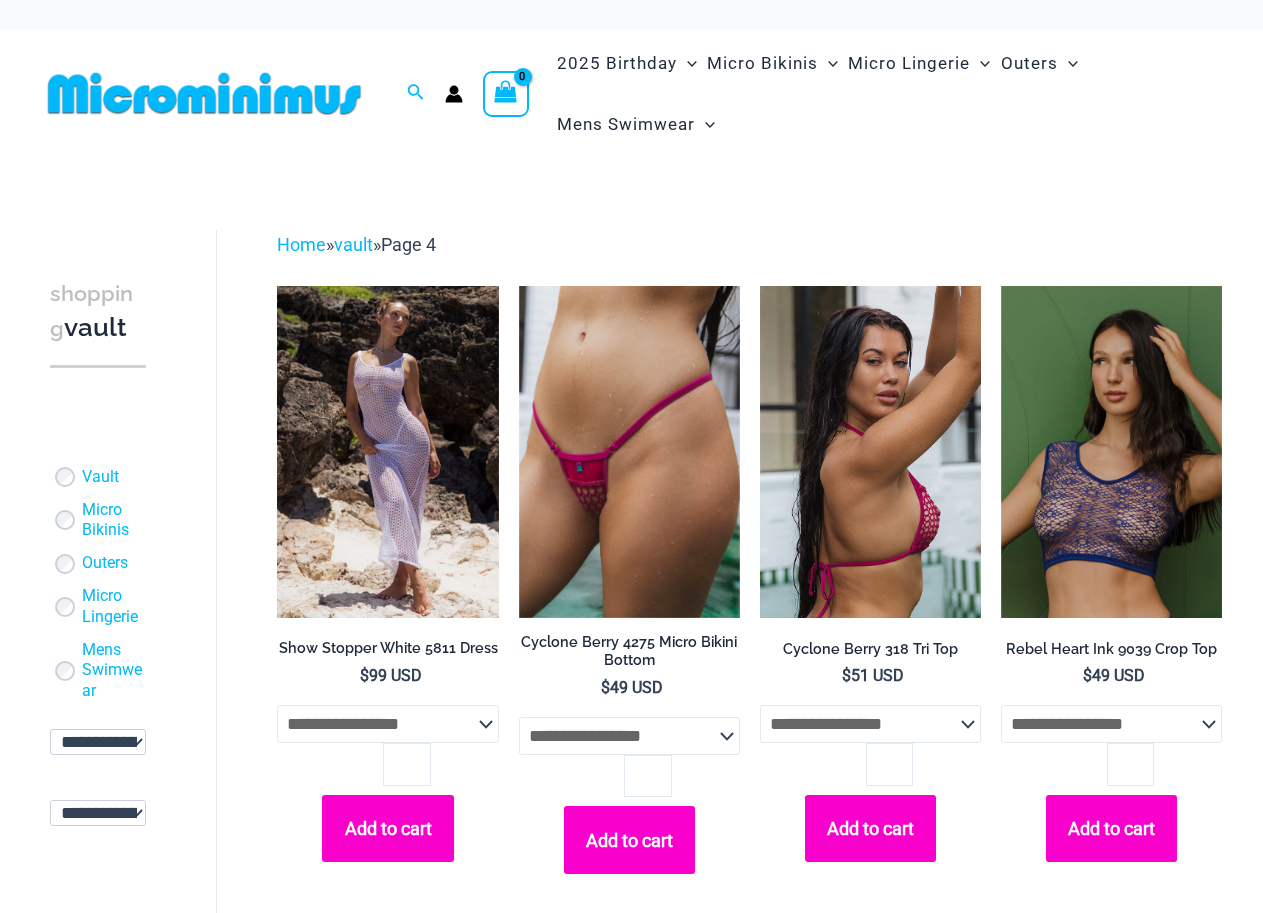scroll, scrollTop: 0, scrollLeft: 0, axis: both 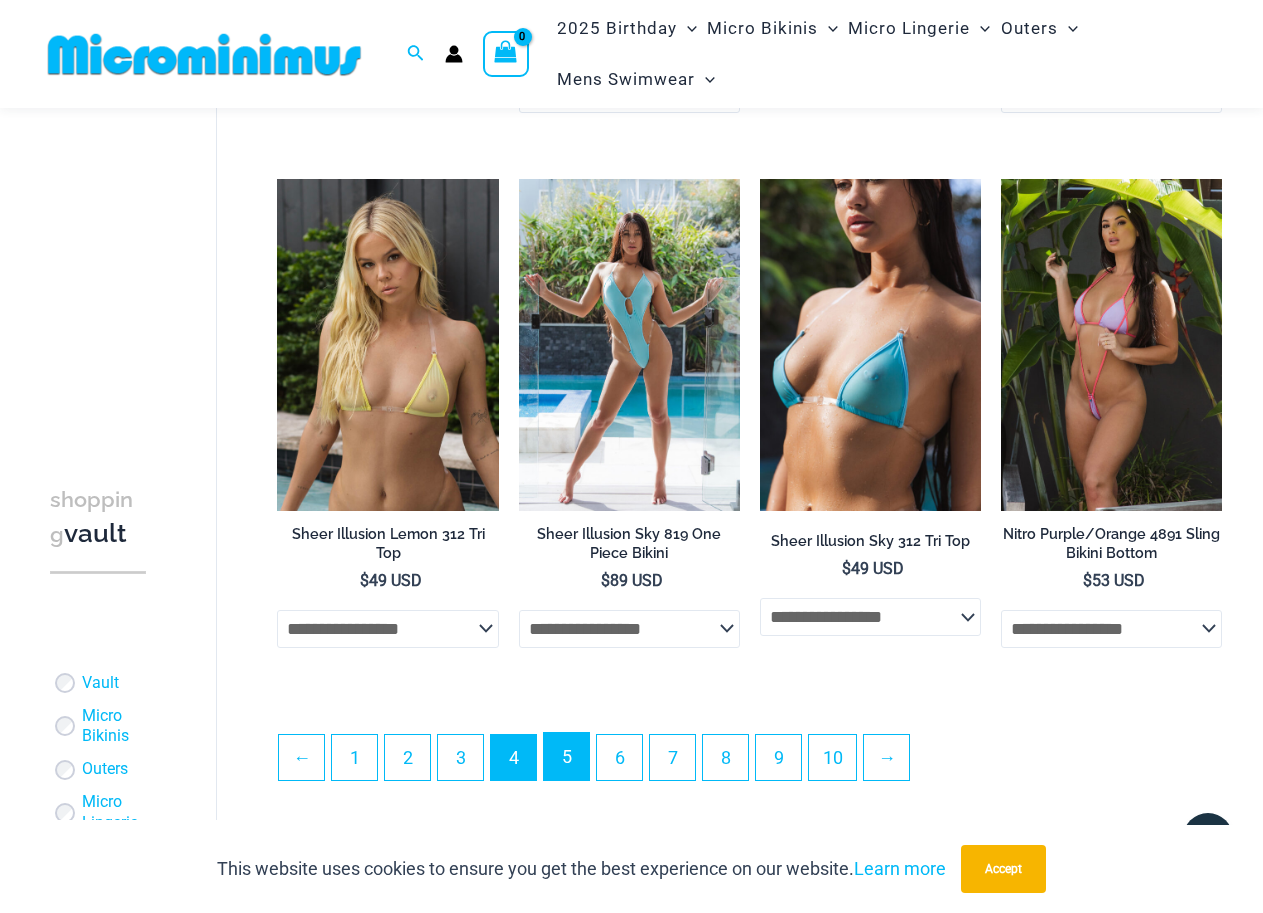 click on "5" at bounding box center (566, 756) 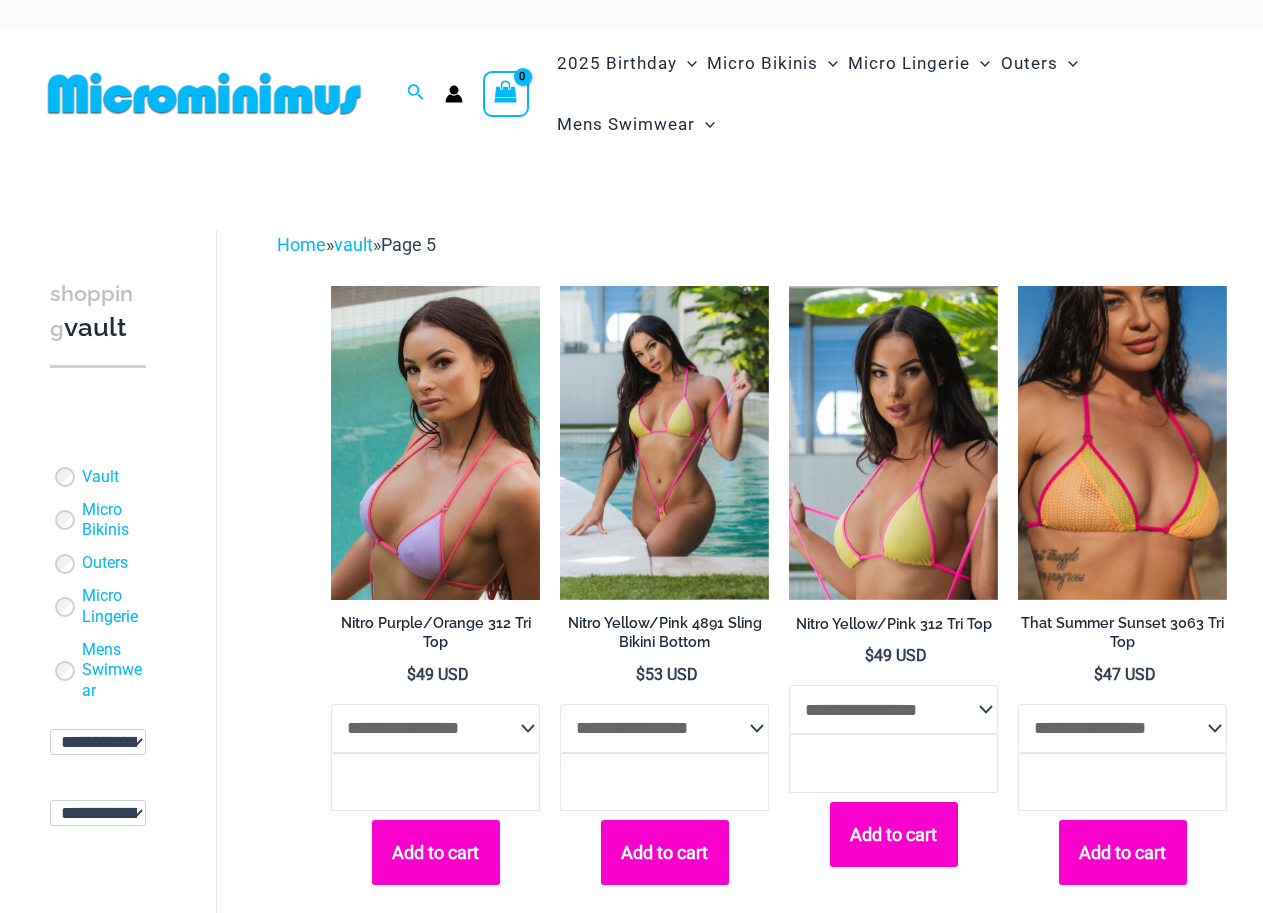 scroll, scrollTop: 0, scrollLeft: 0, axis: both 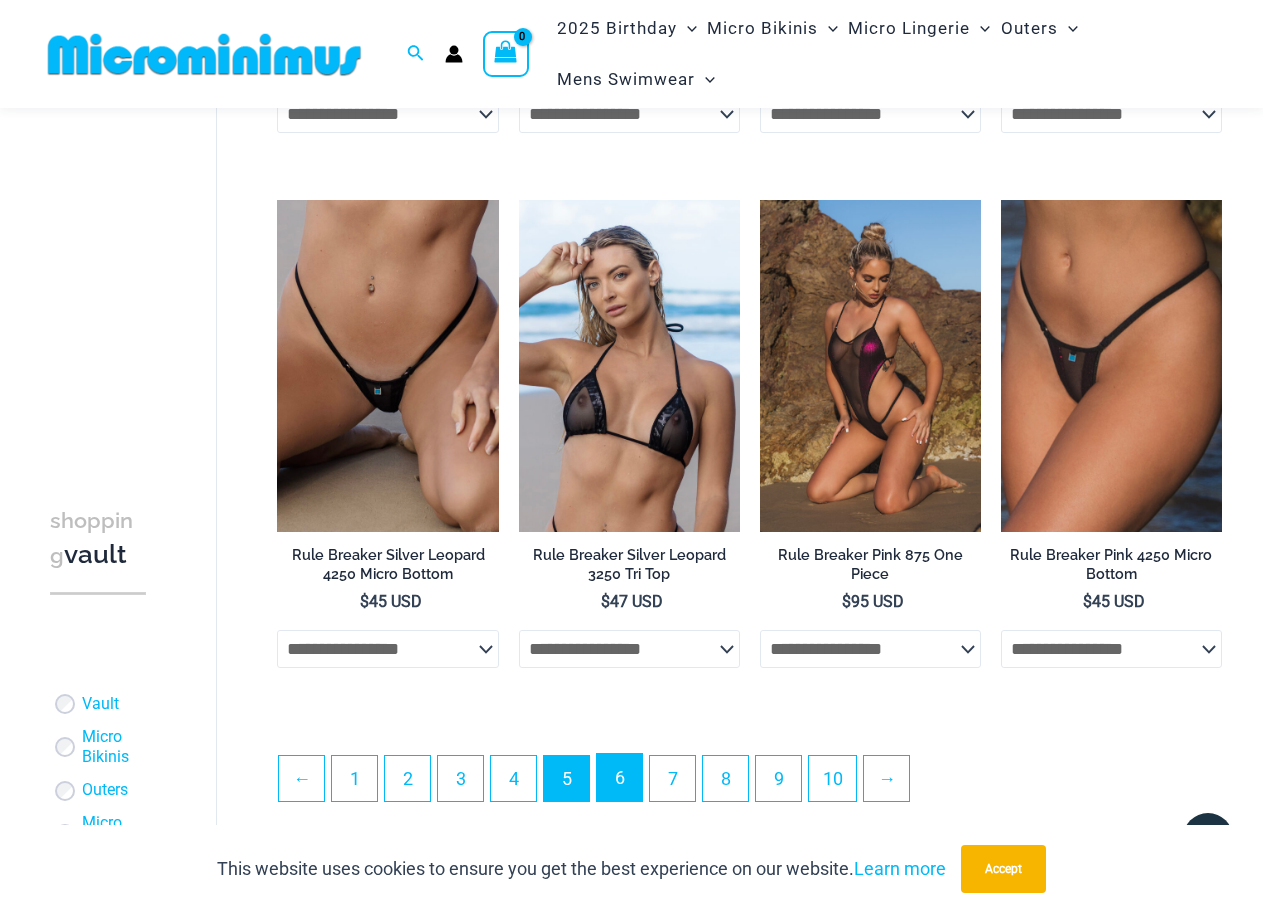 click on "6" at bounding box center [619, 777] 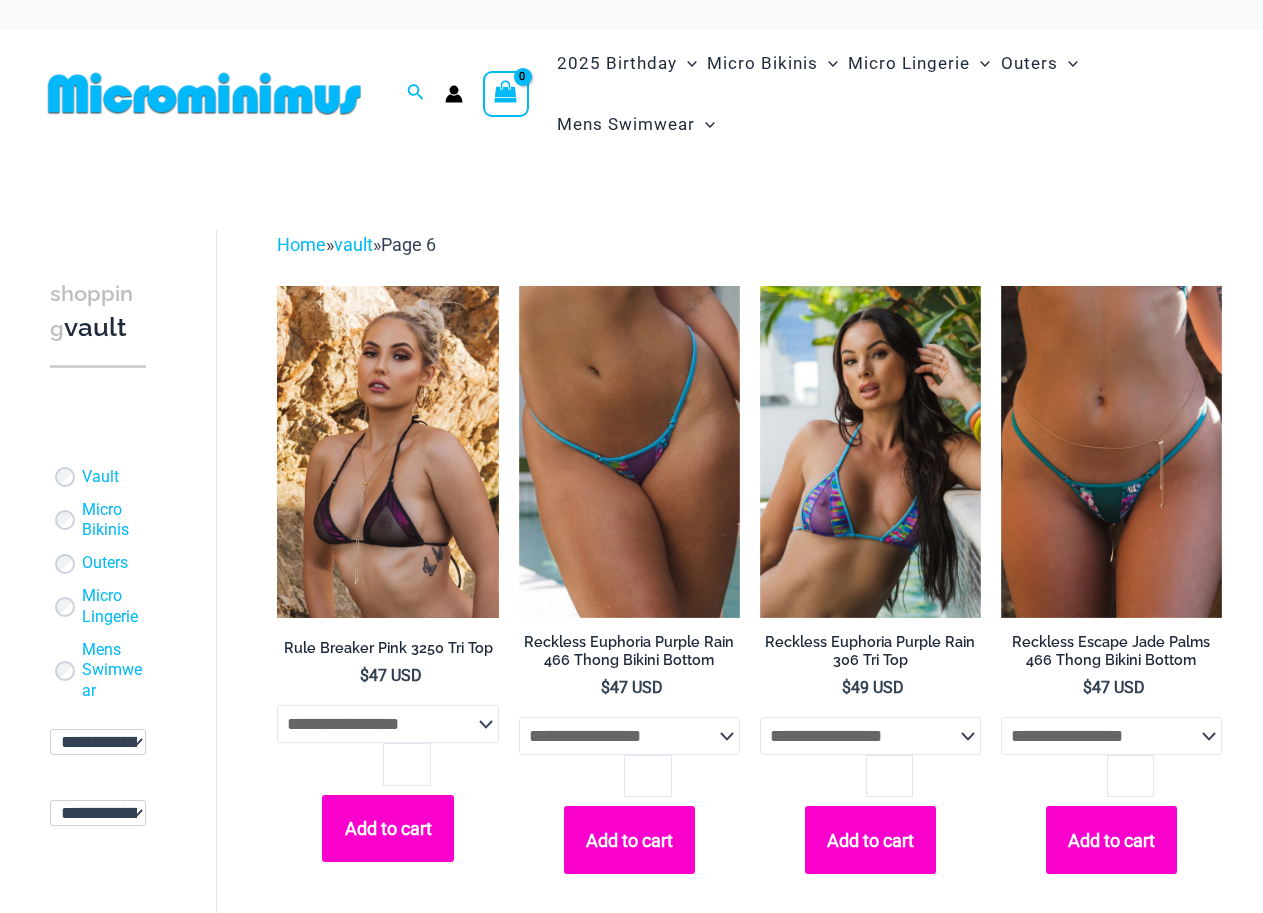 scroll, scrollTop: 0, scrollLeft: 0, axis: both 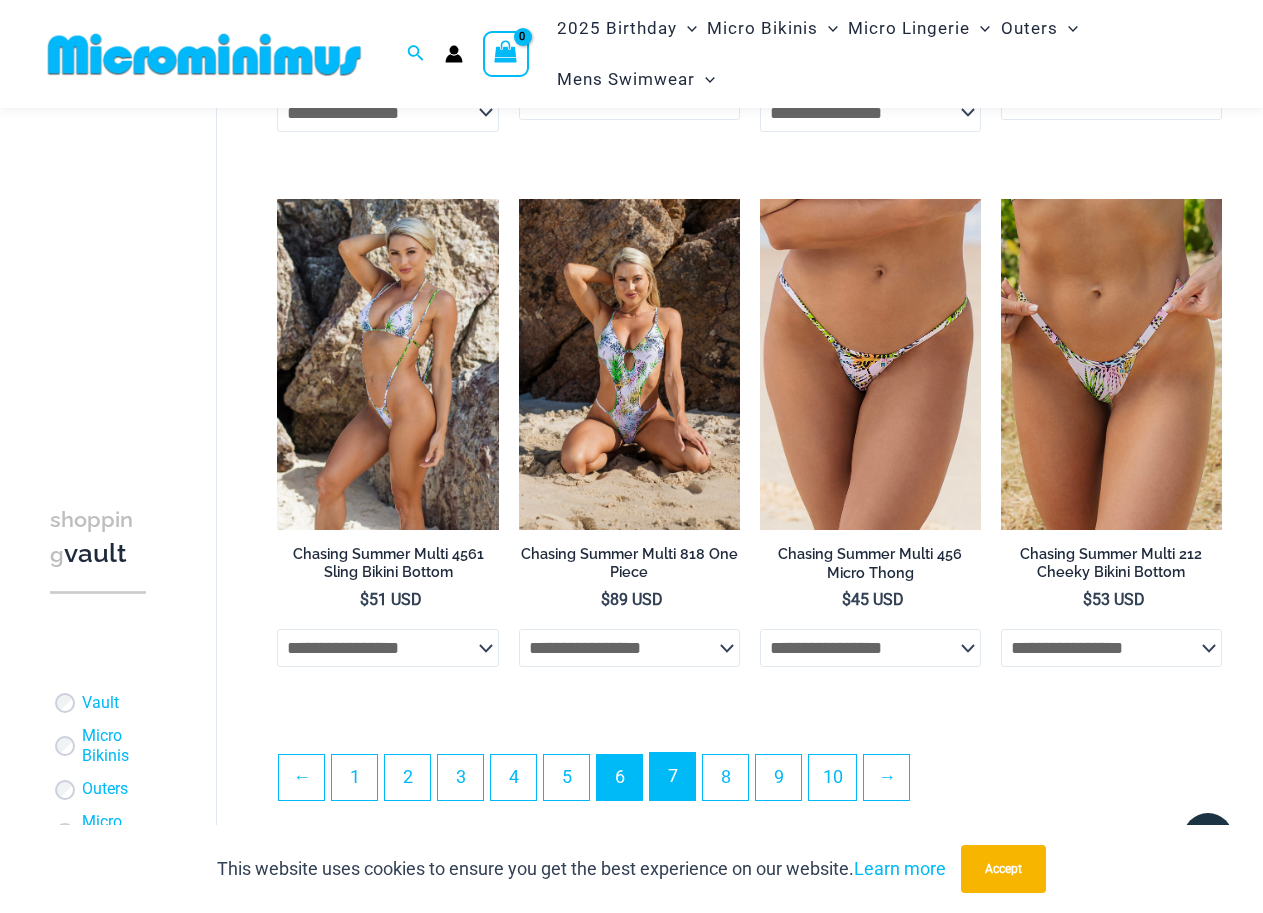 click on "7" at bounding box center [672, 776] 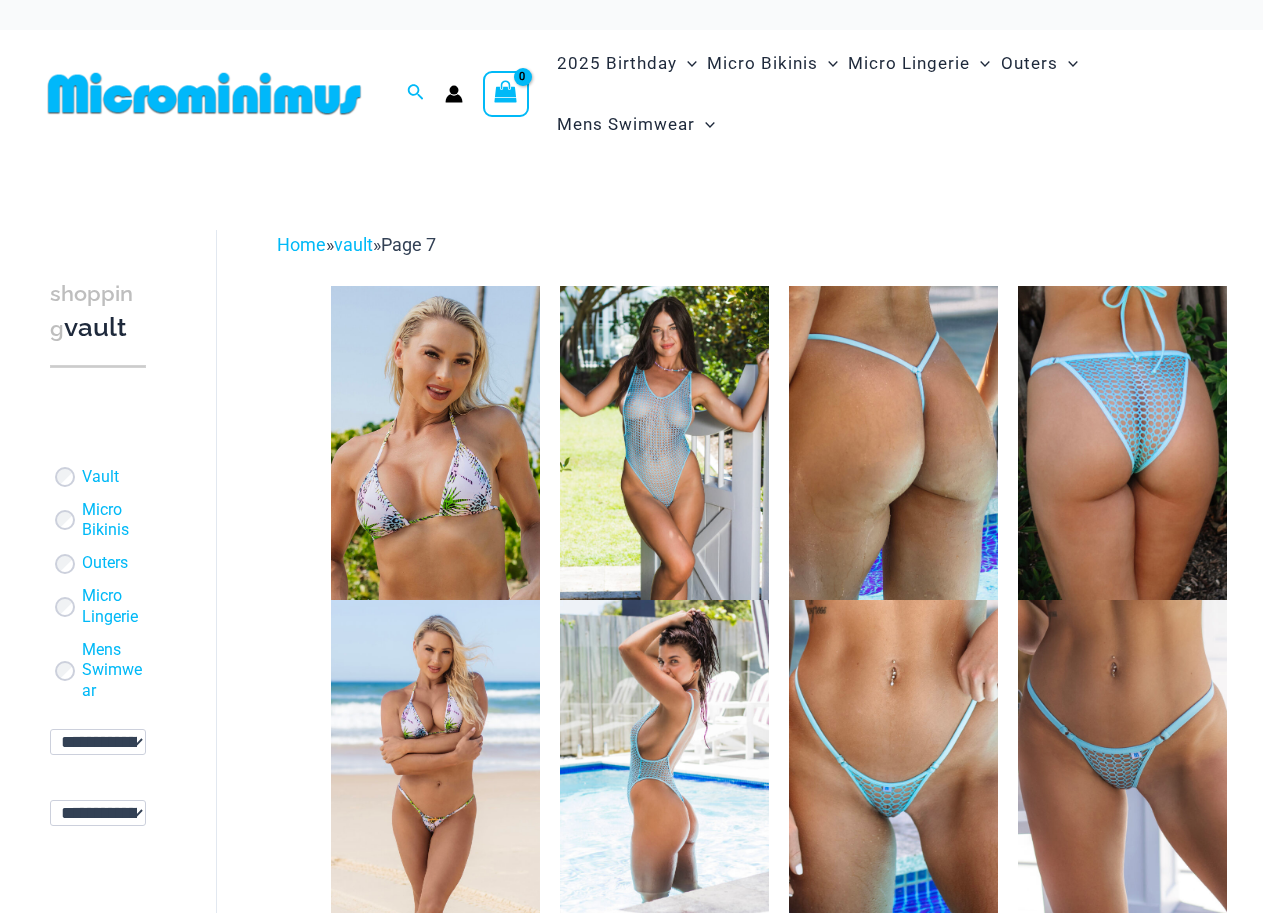 scroll, scrollTop: 0, scrollLeft: 0, axis: both 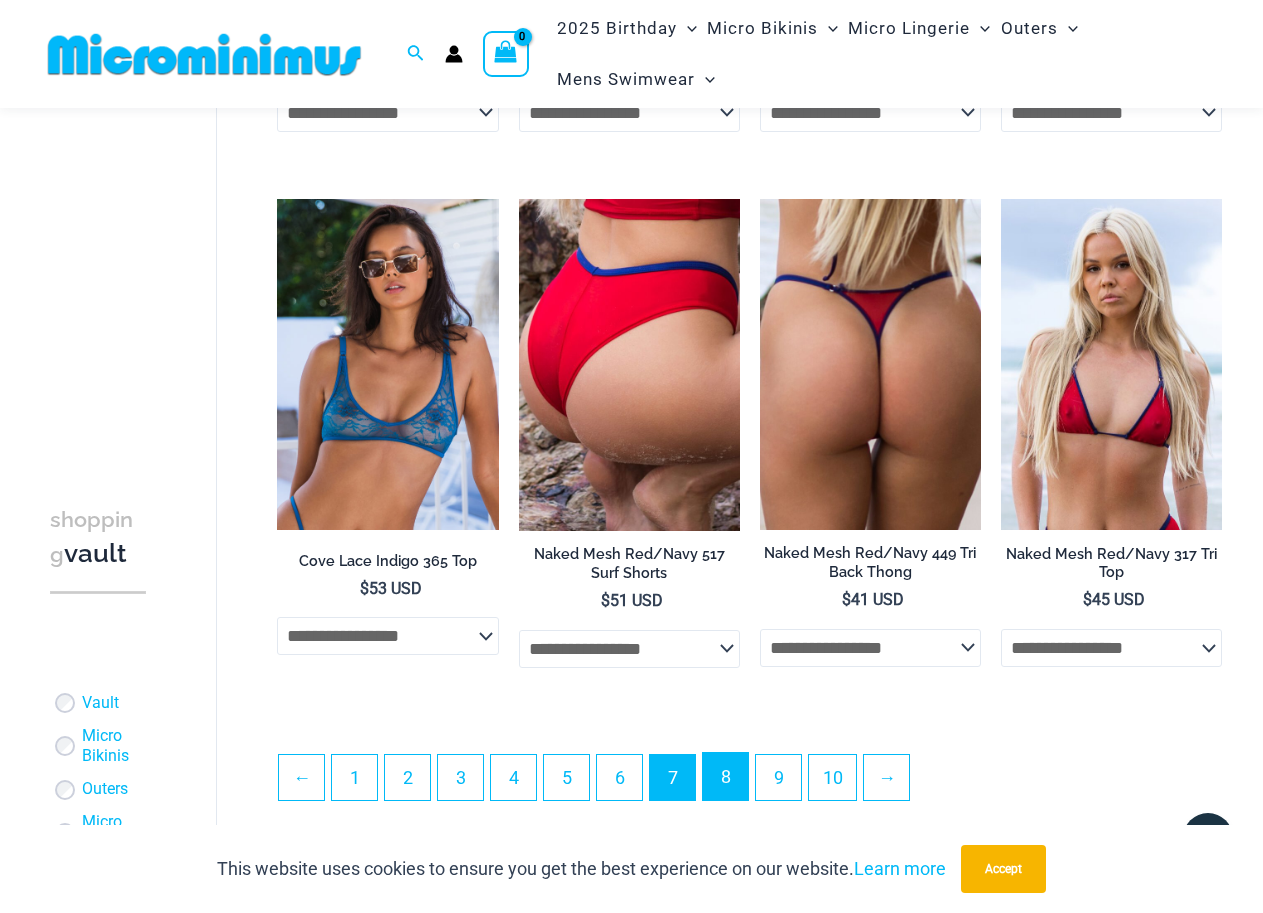 click on "8" at bounding box center [725, 776] 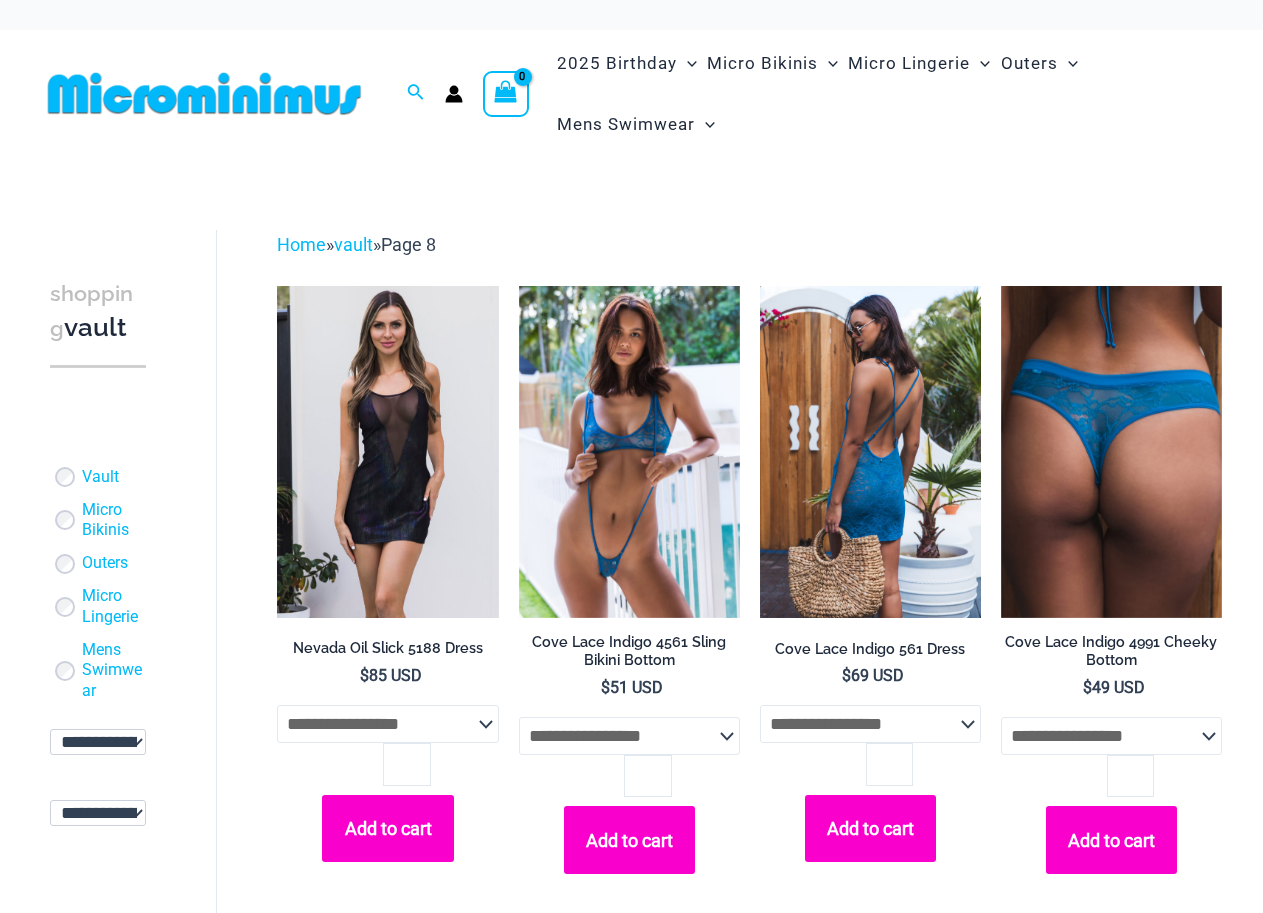 scroll, scrollTop: 0, scrollLeft: 0, axis: both 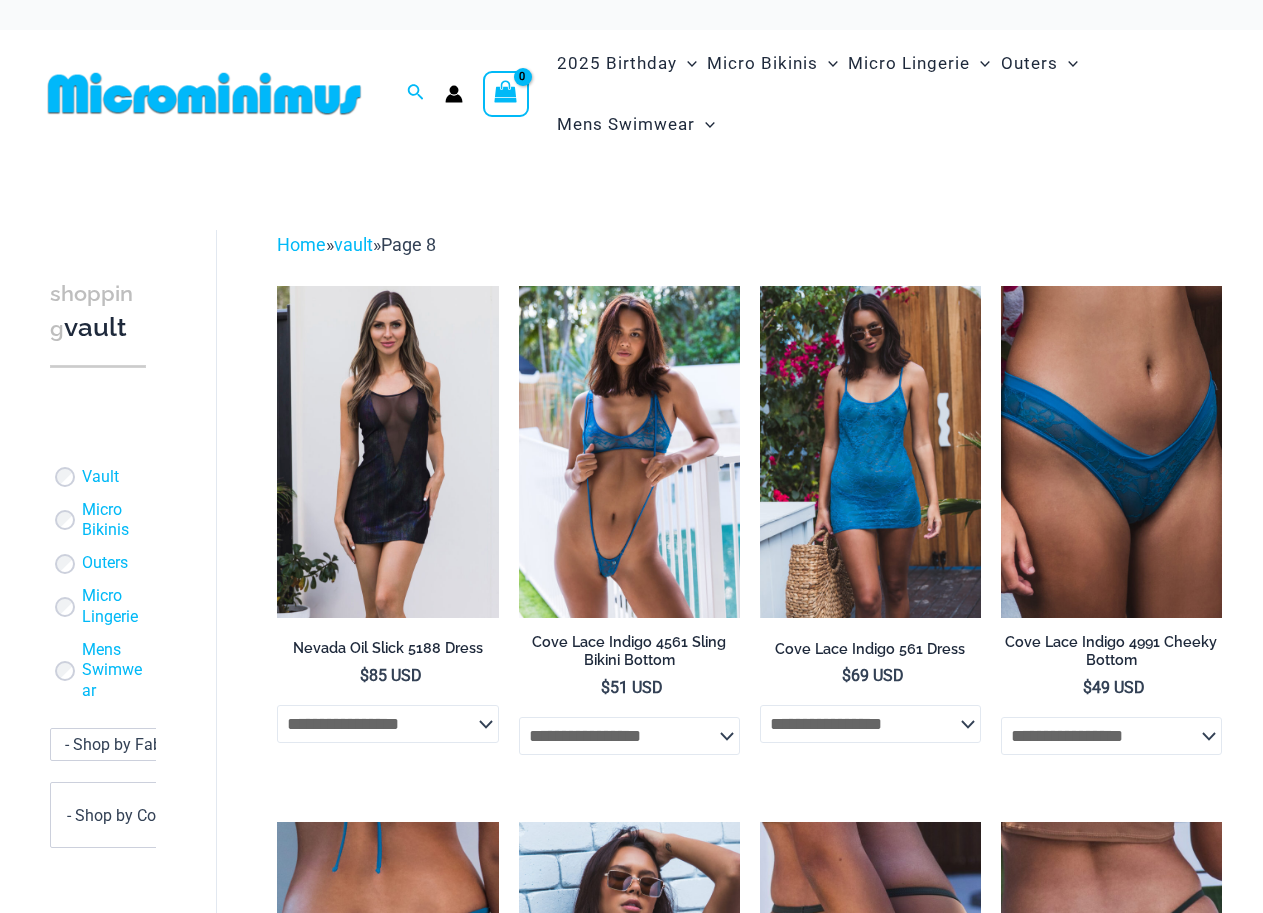 select 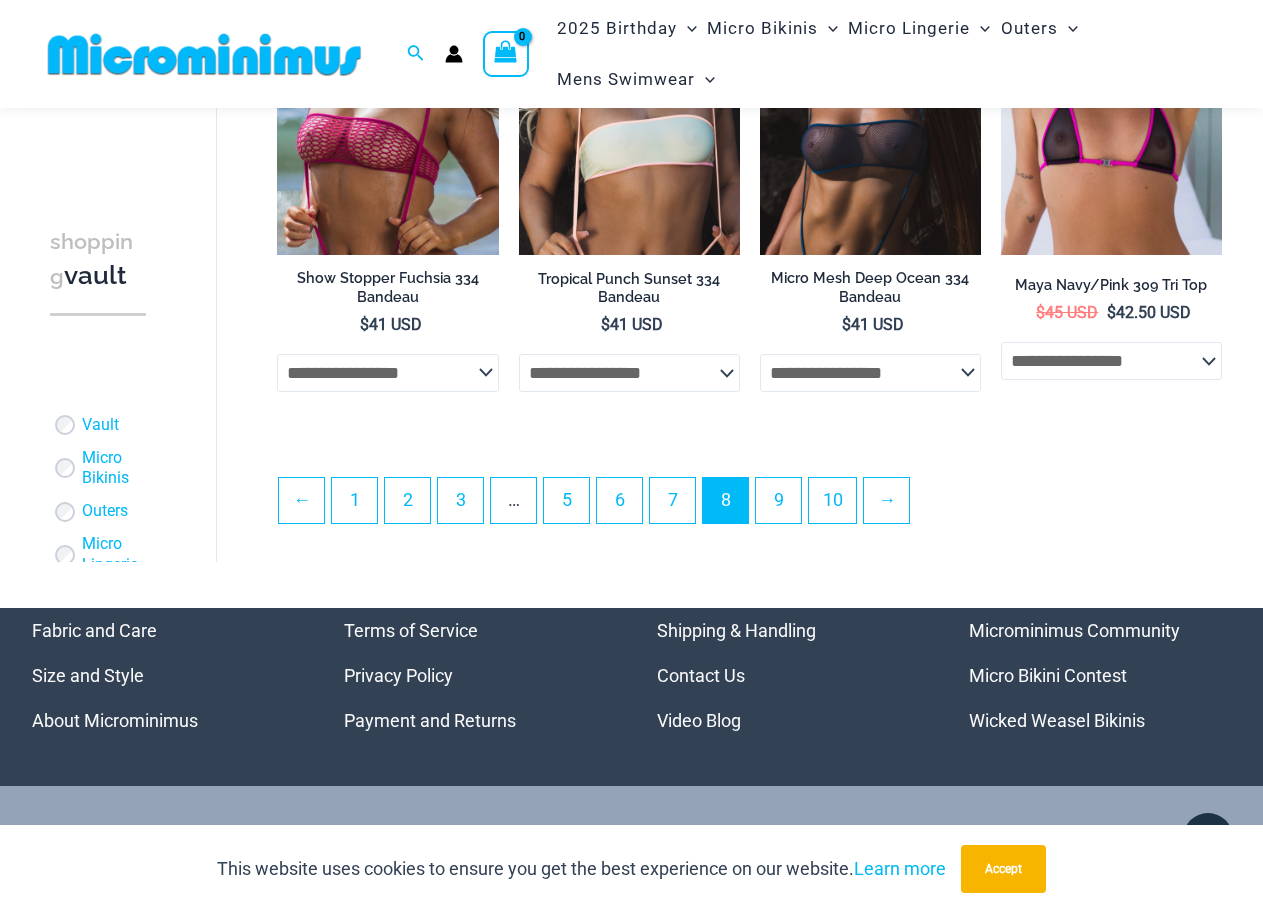 scroll, scrollTop: 4093, scrollLeft: 0, axis: vertical 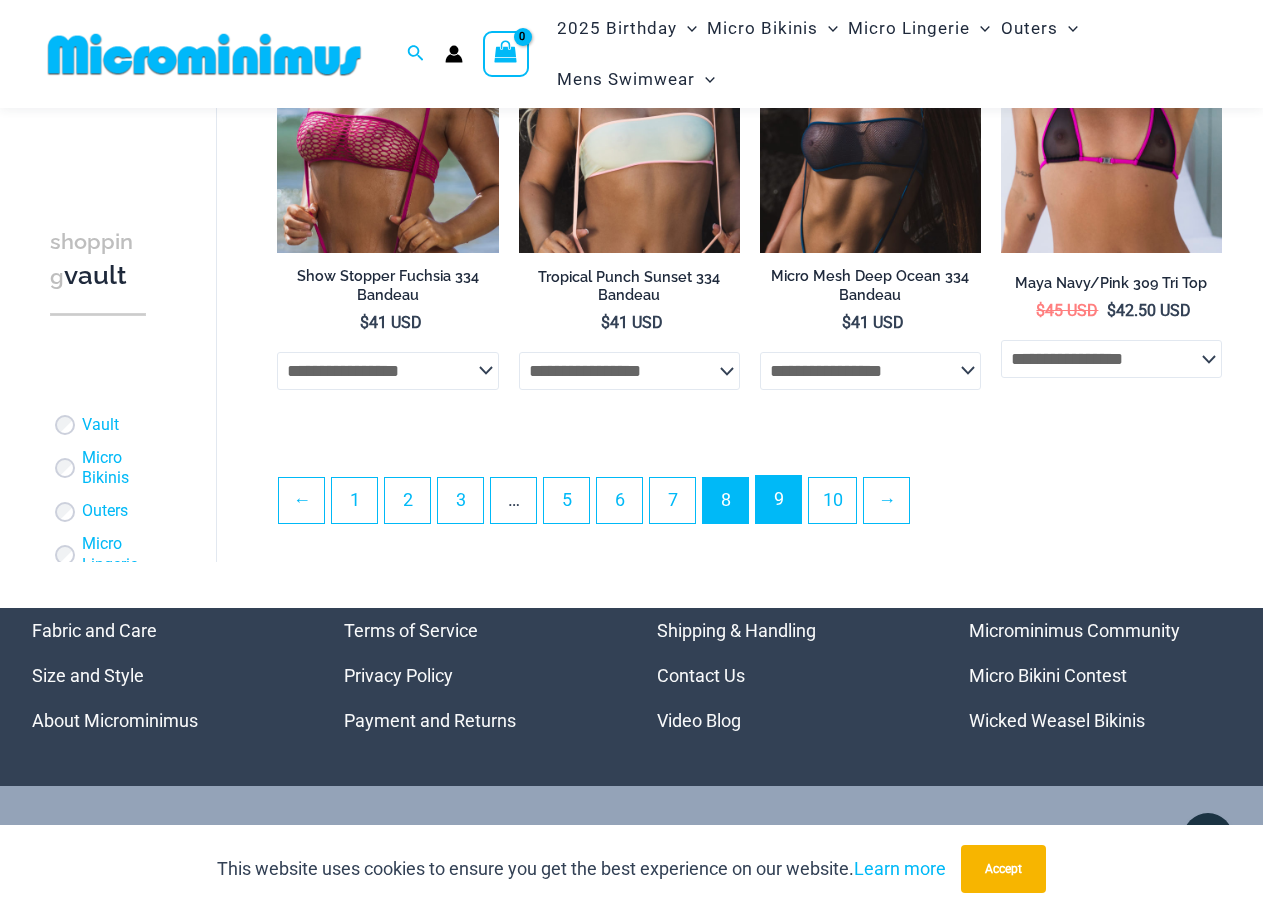 click on "9" at bounding box center (778, 499) 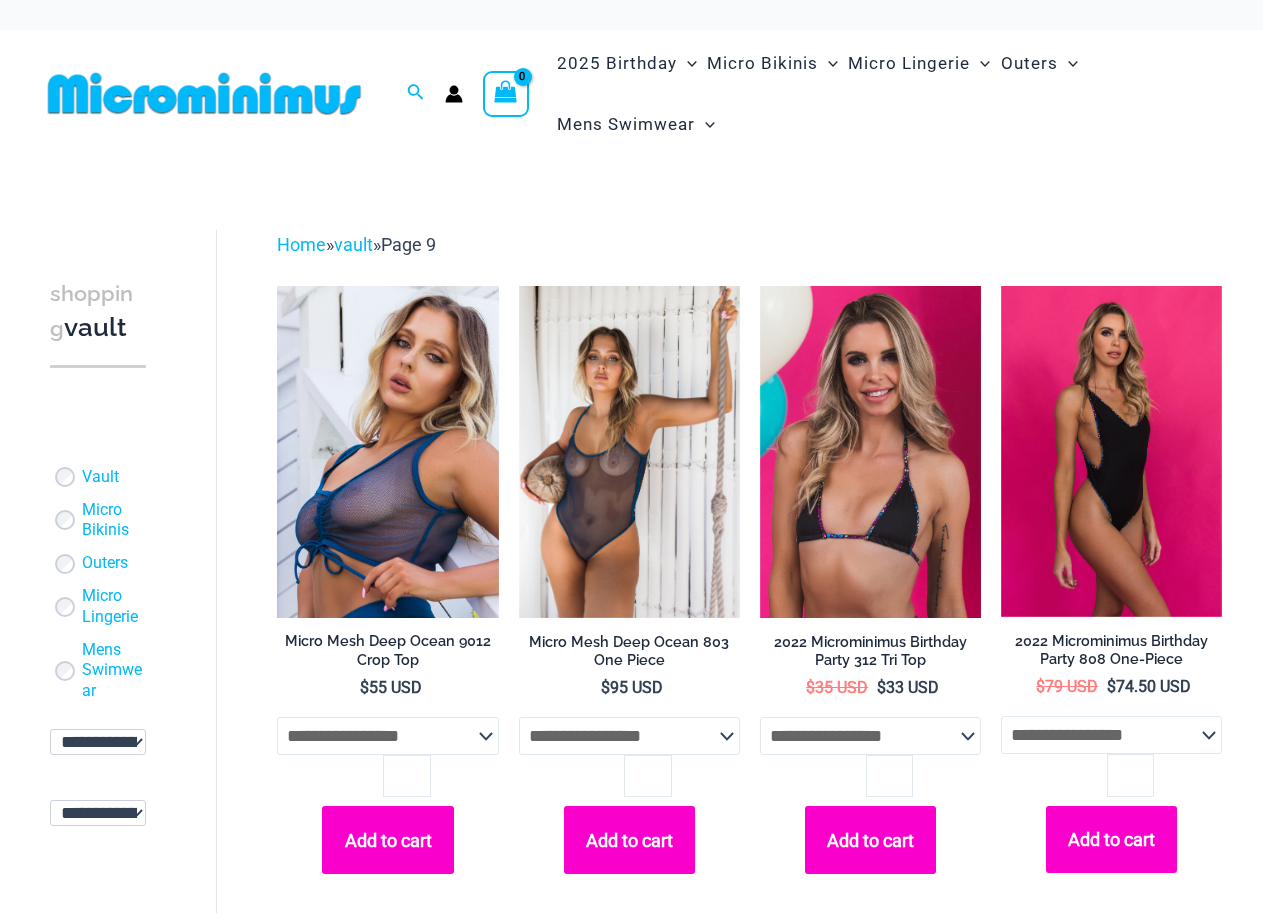 scroll, scrollTop: 0, scrollLeft: 0, axis: both 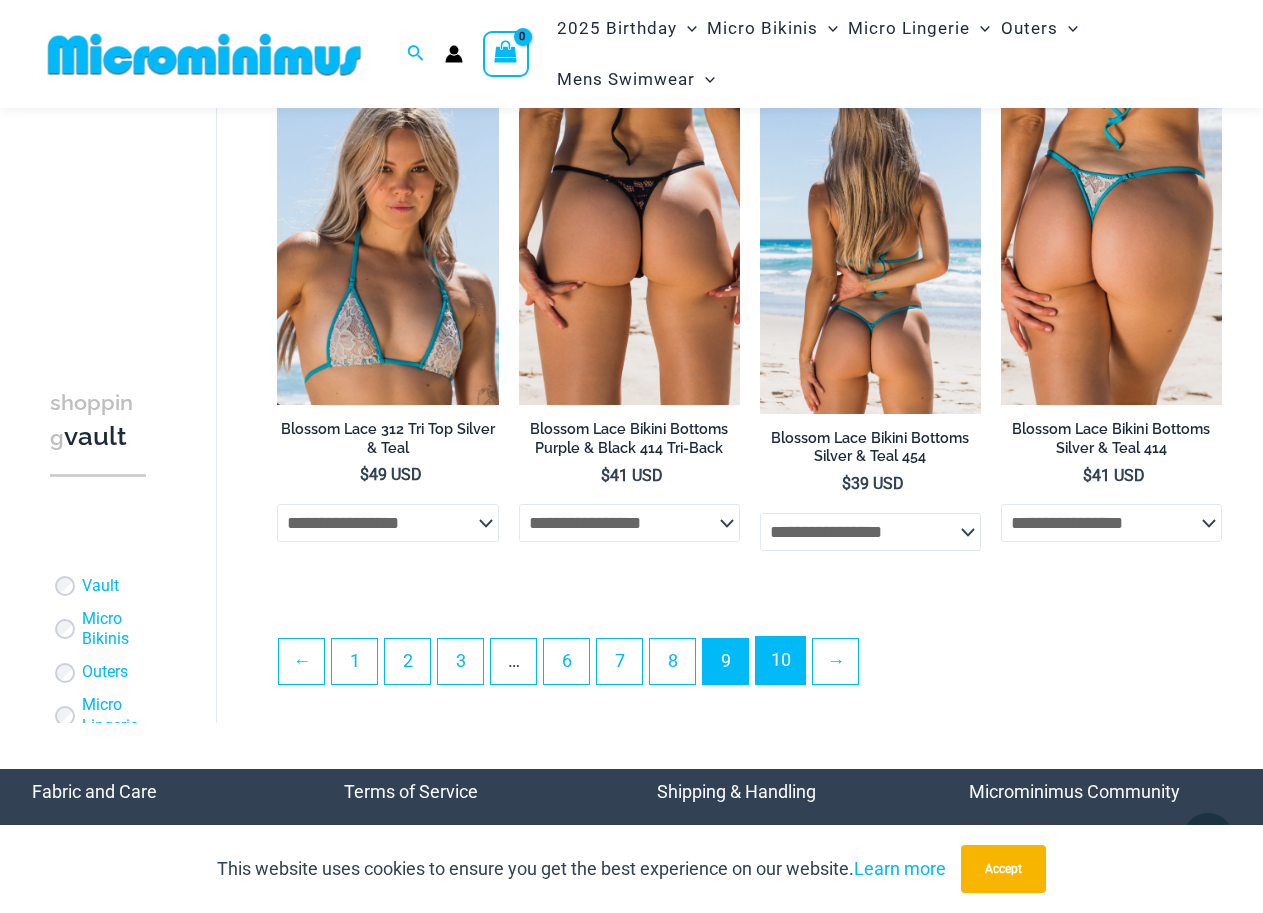 click on "10" at bounding box center [780, 660] 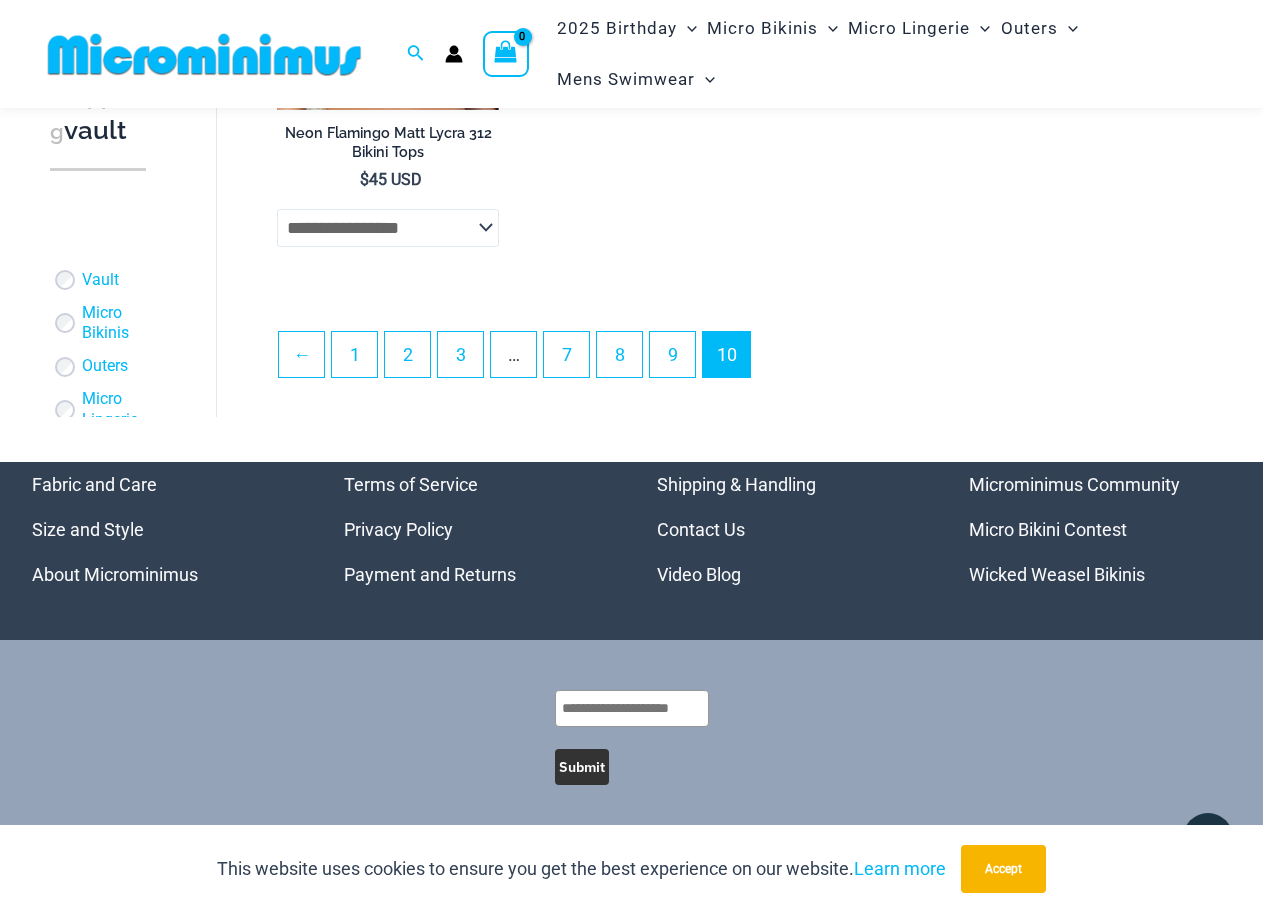 scroll, scrollTop: 2134, scrollLeft: 0, axis: vertical 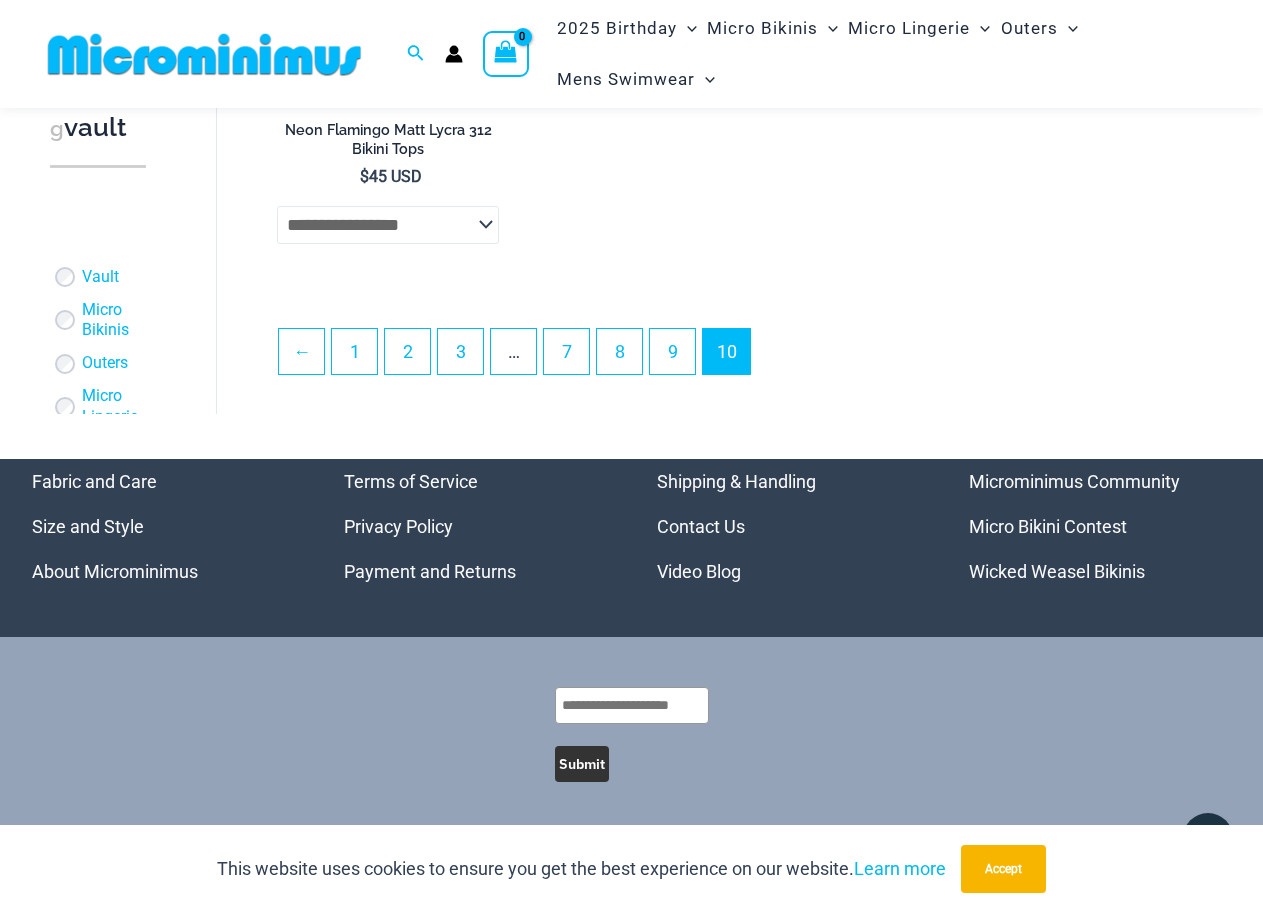 click on "Micro Bikini Contest" at bounding box center [1048, 526] 